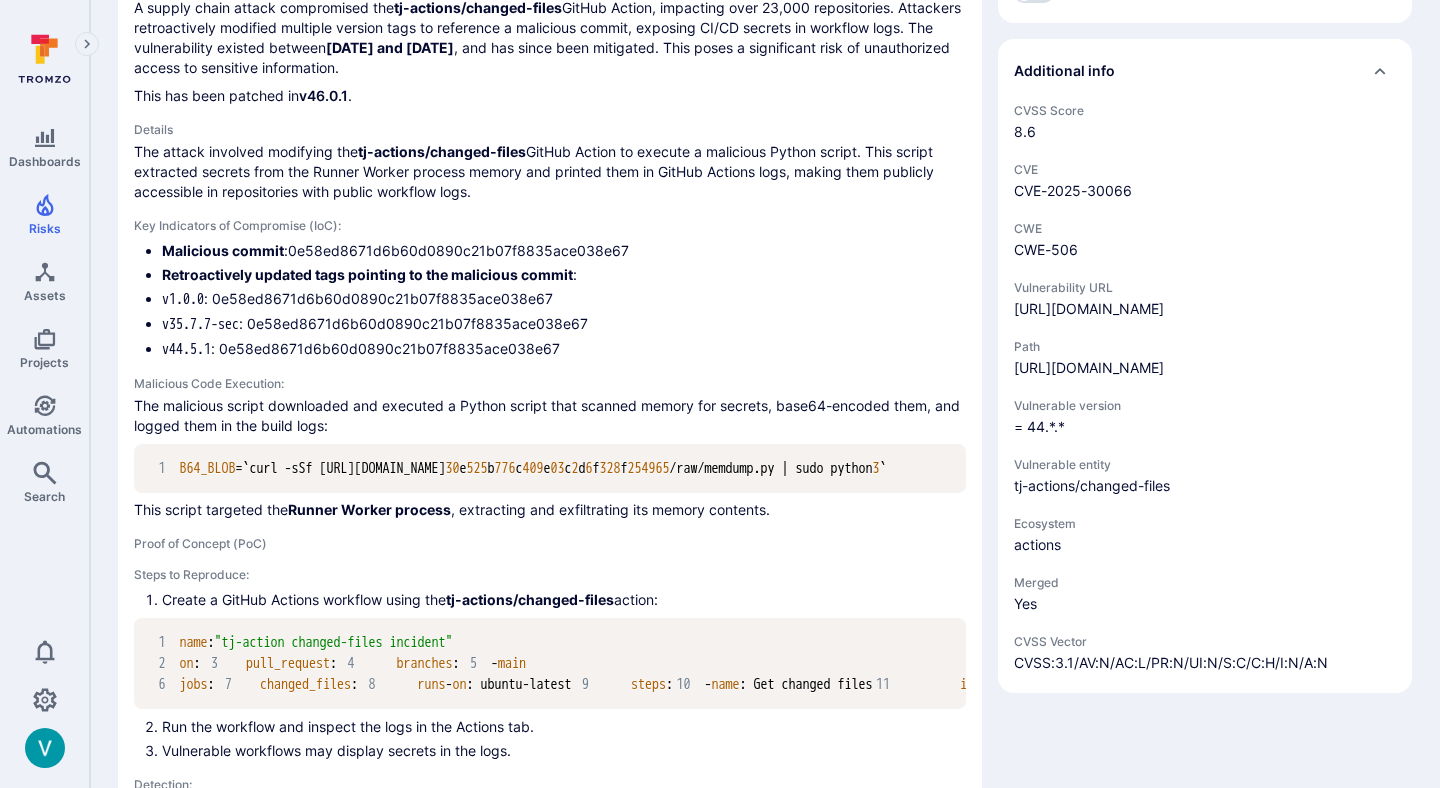 scroll, scrollTop: 0, scrollLeft: 0, axis: both 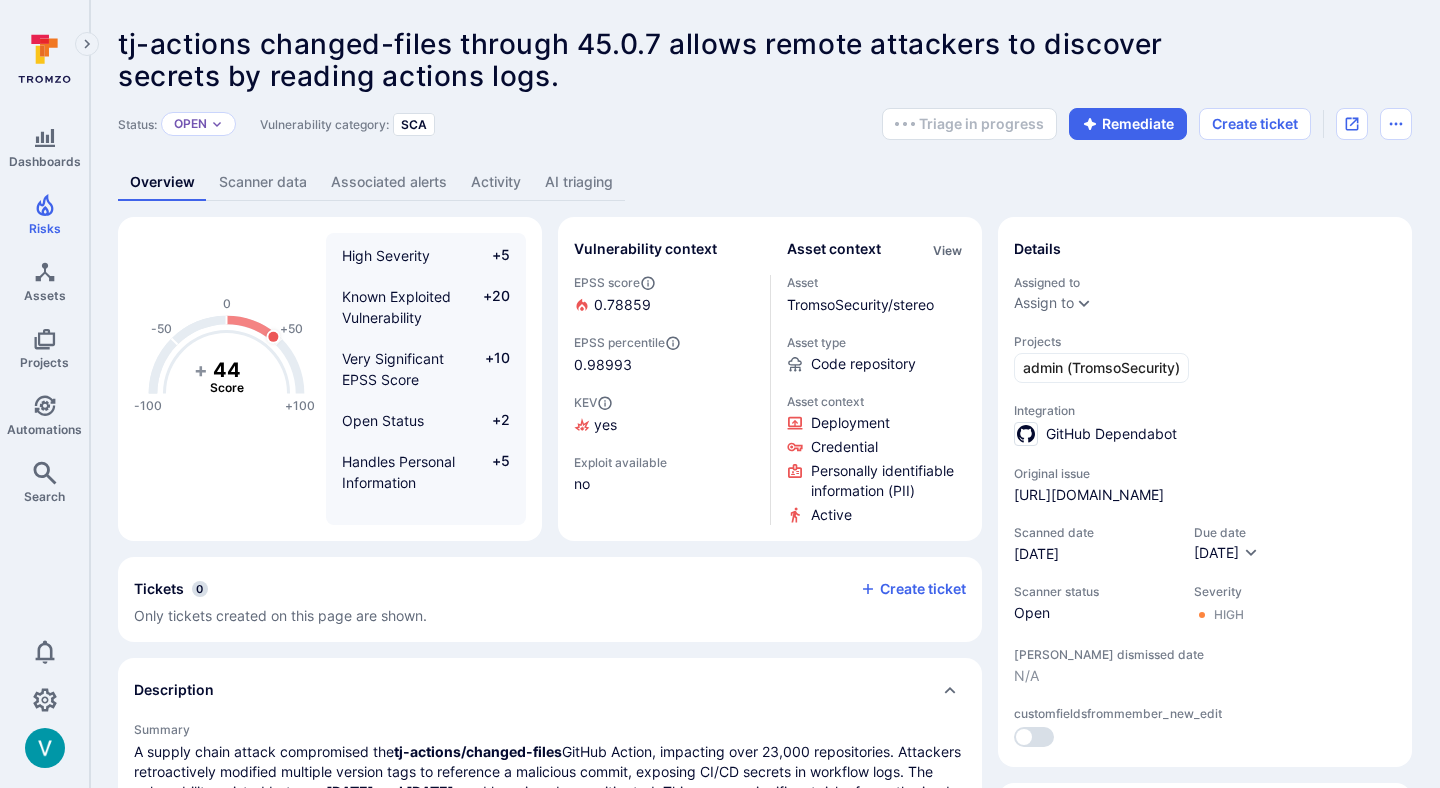 click on "AI triaging" at bounding box center (579, 182) 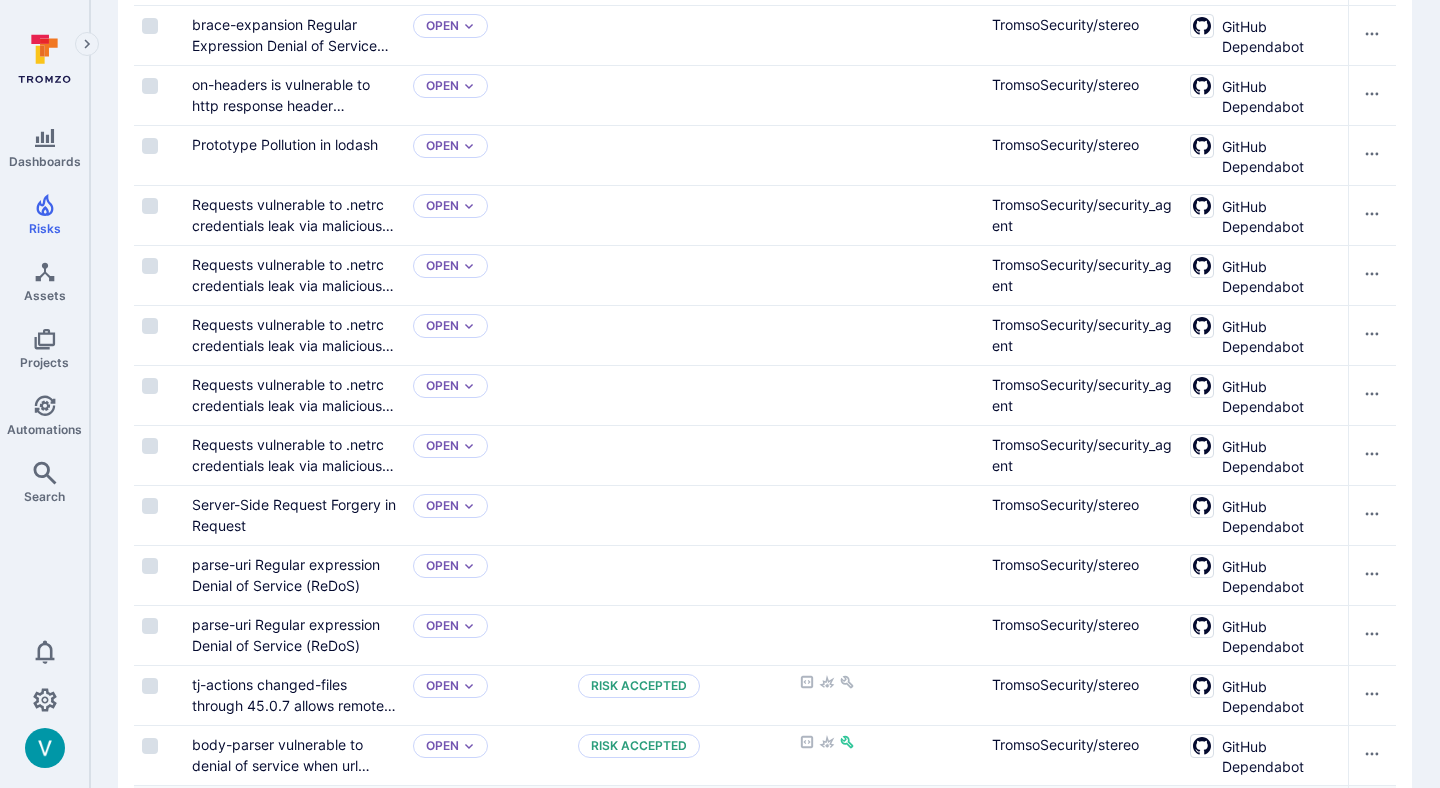 scroll, scrollTop: 1632, scrollLeft: 0, axis: vertical 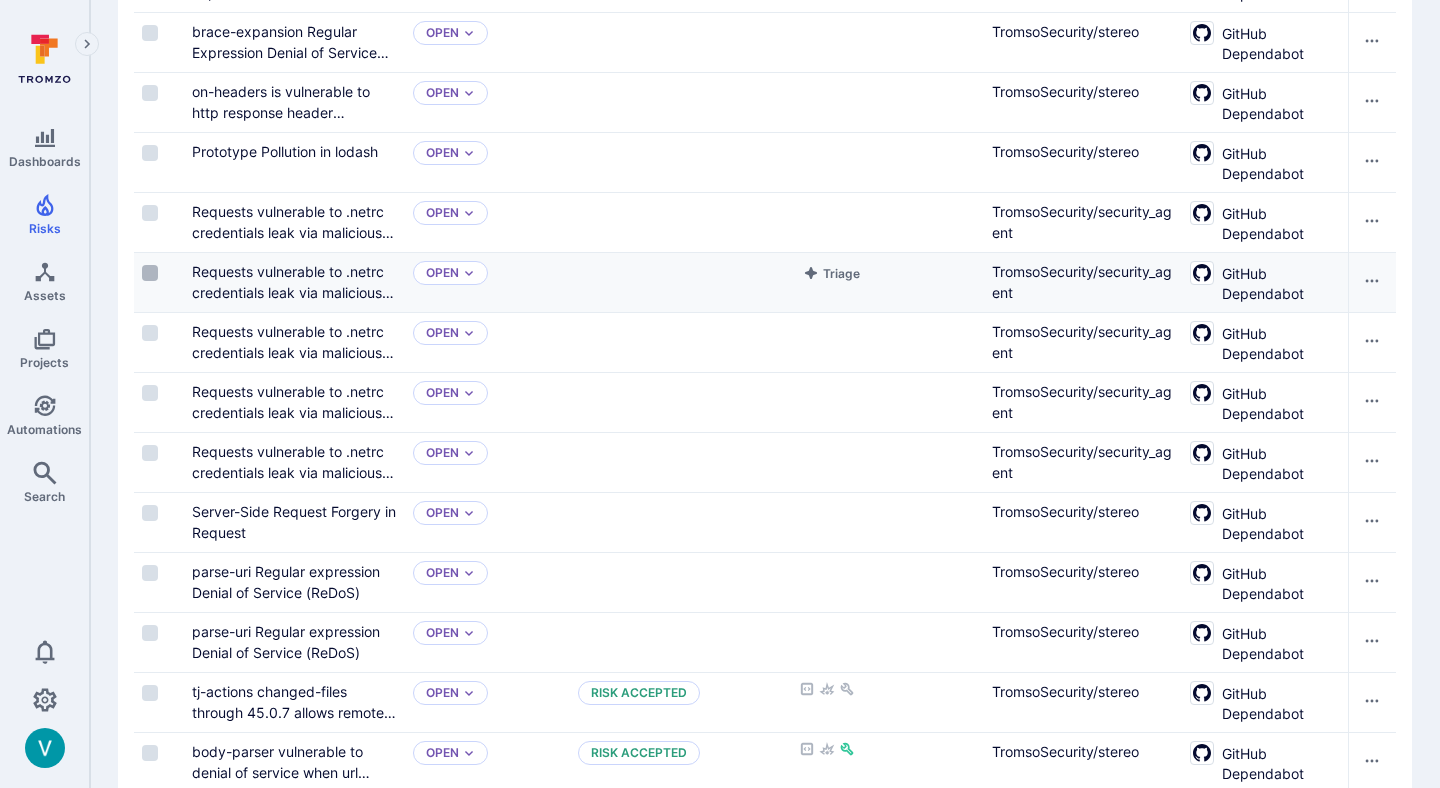 click at bounding box center (150, 273) 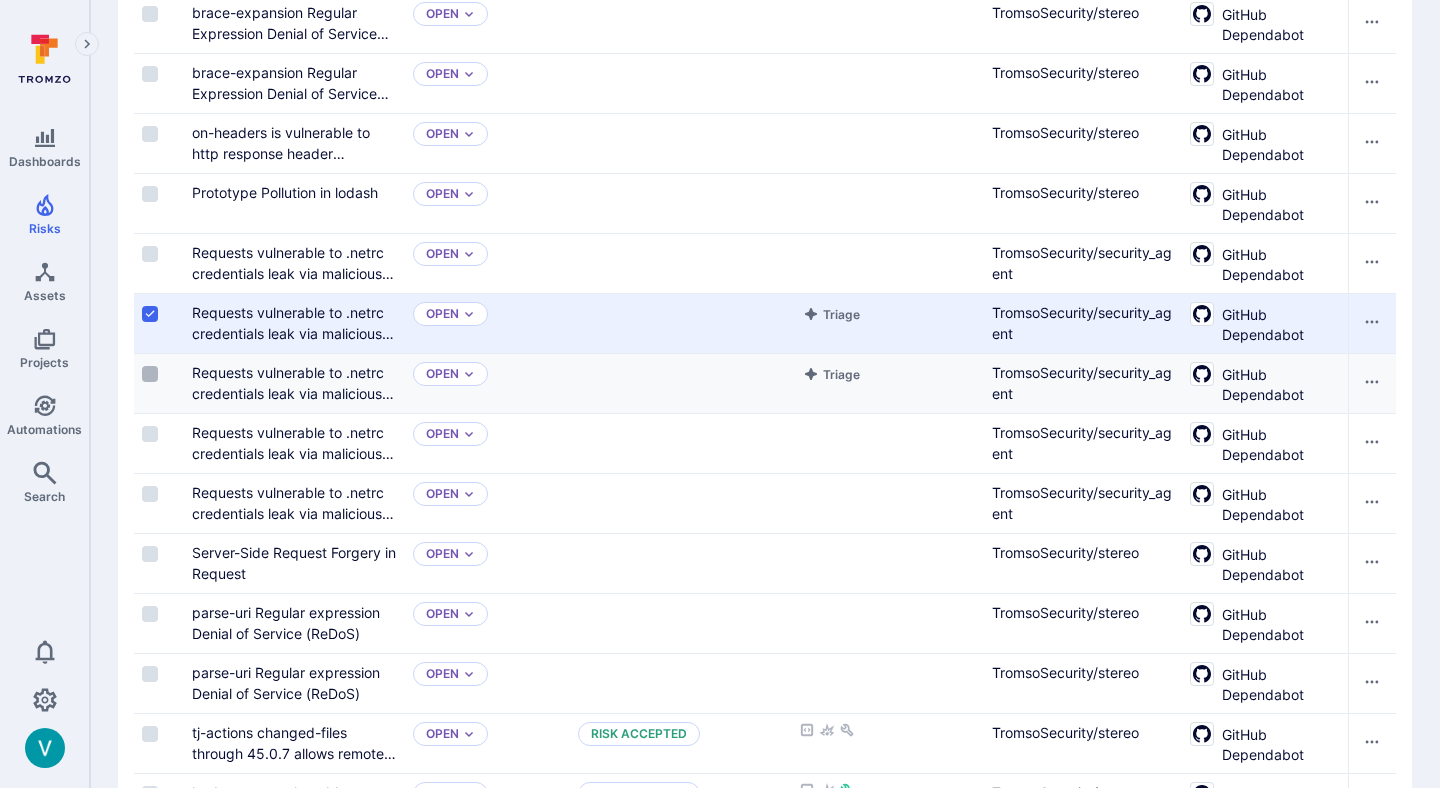 click at bounding box center (150, 374) 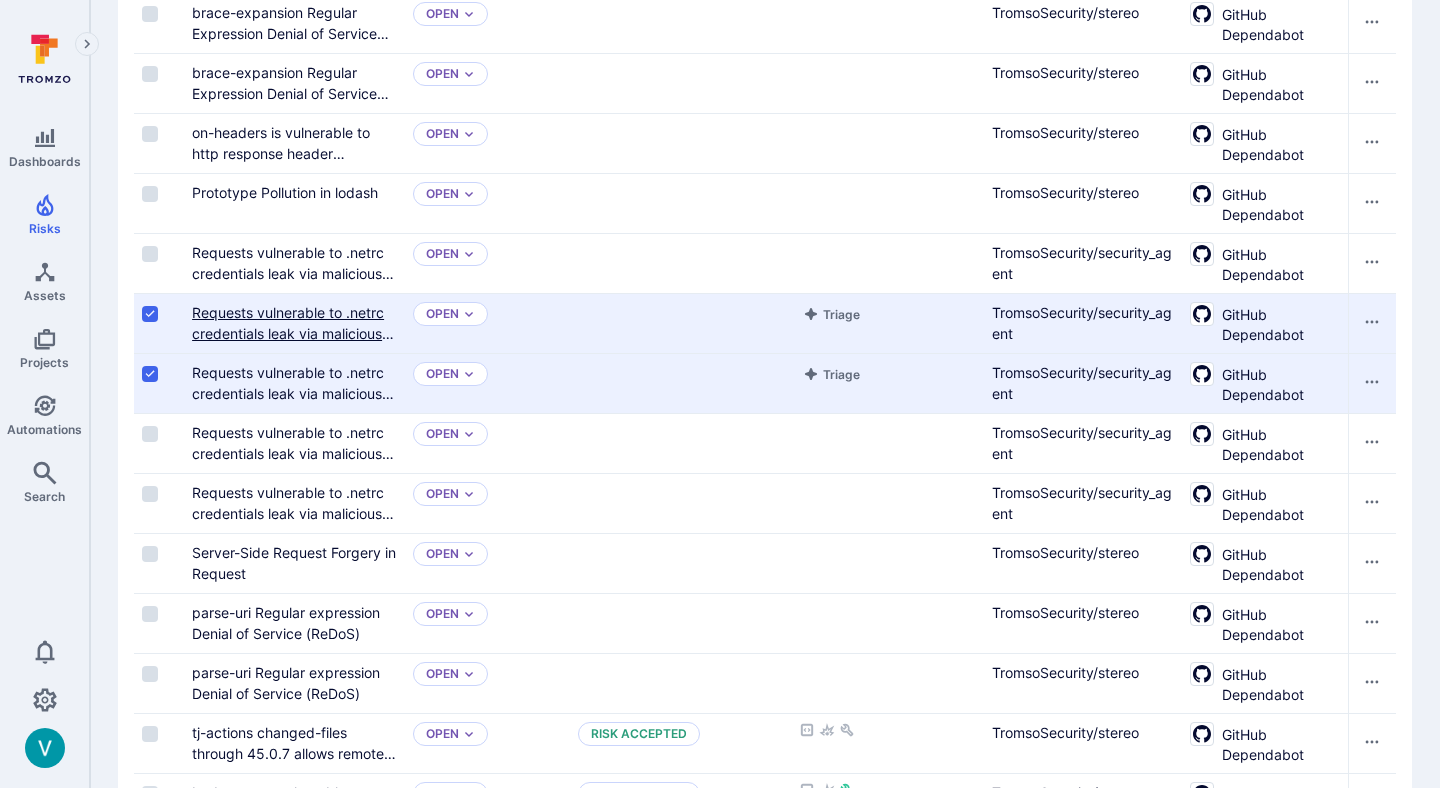 click on "Requests vulnerable to .netrc credentials leak via malicious URLs" at bounding box center [293, 333] 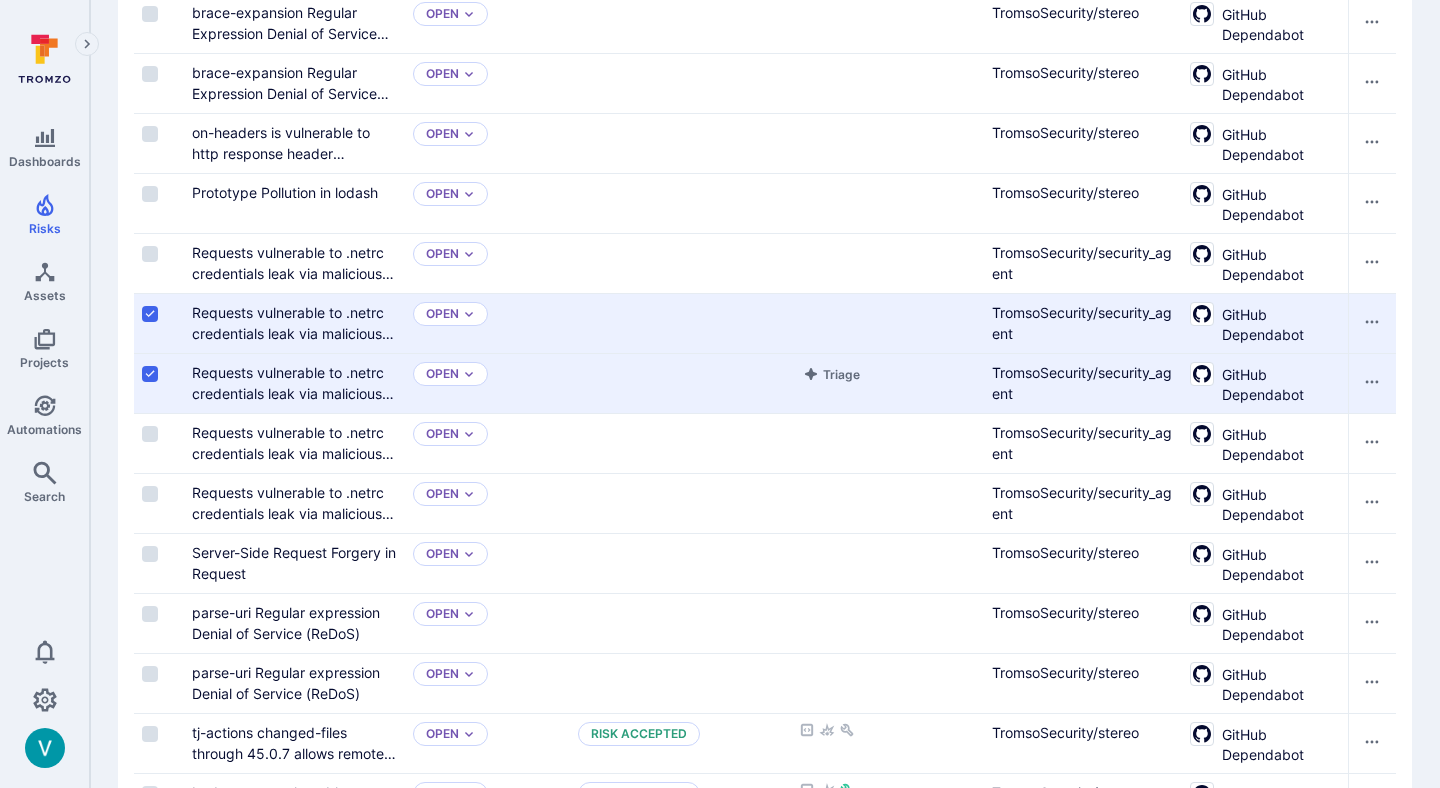click on "Requests vulnerable to .netrc credentials leak via malicious URLs" at bounding box center [294, 383] 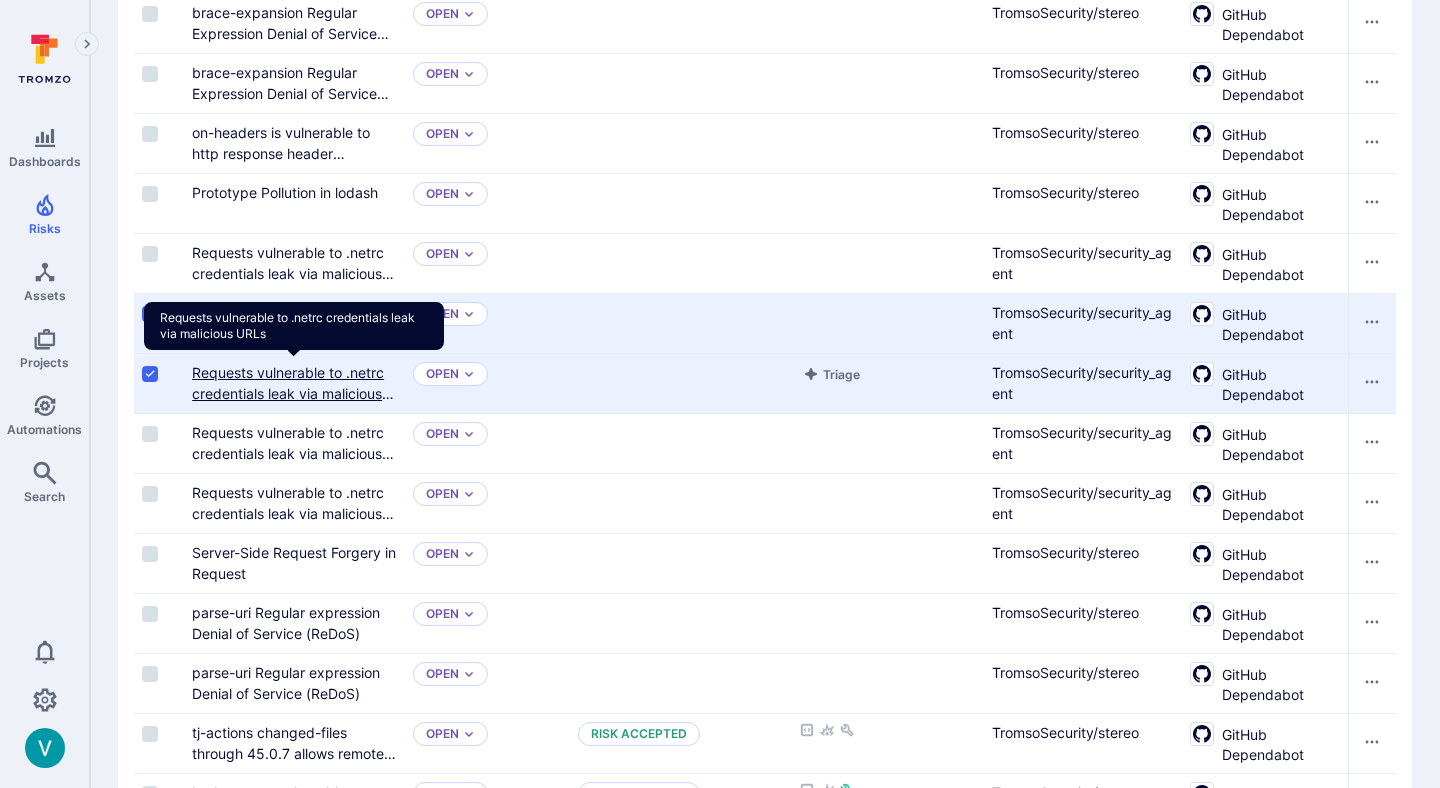 click on "Requests vulnerable to .netrc credentials leak via malicious URLs" at bounding box center (293, 393) 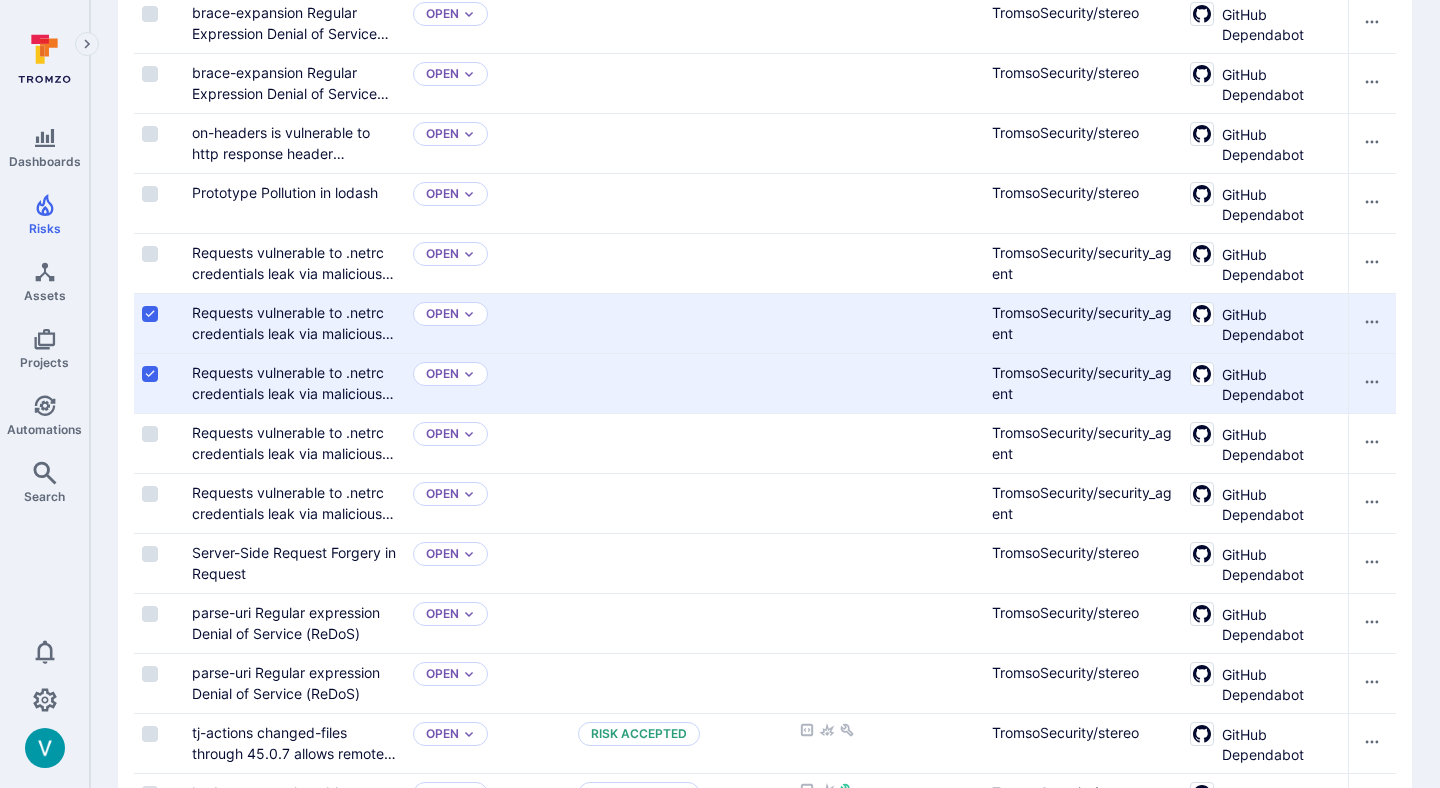 click at bounding box center (150, 374) 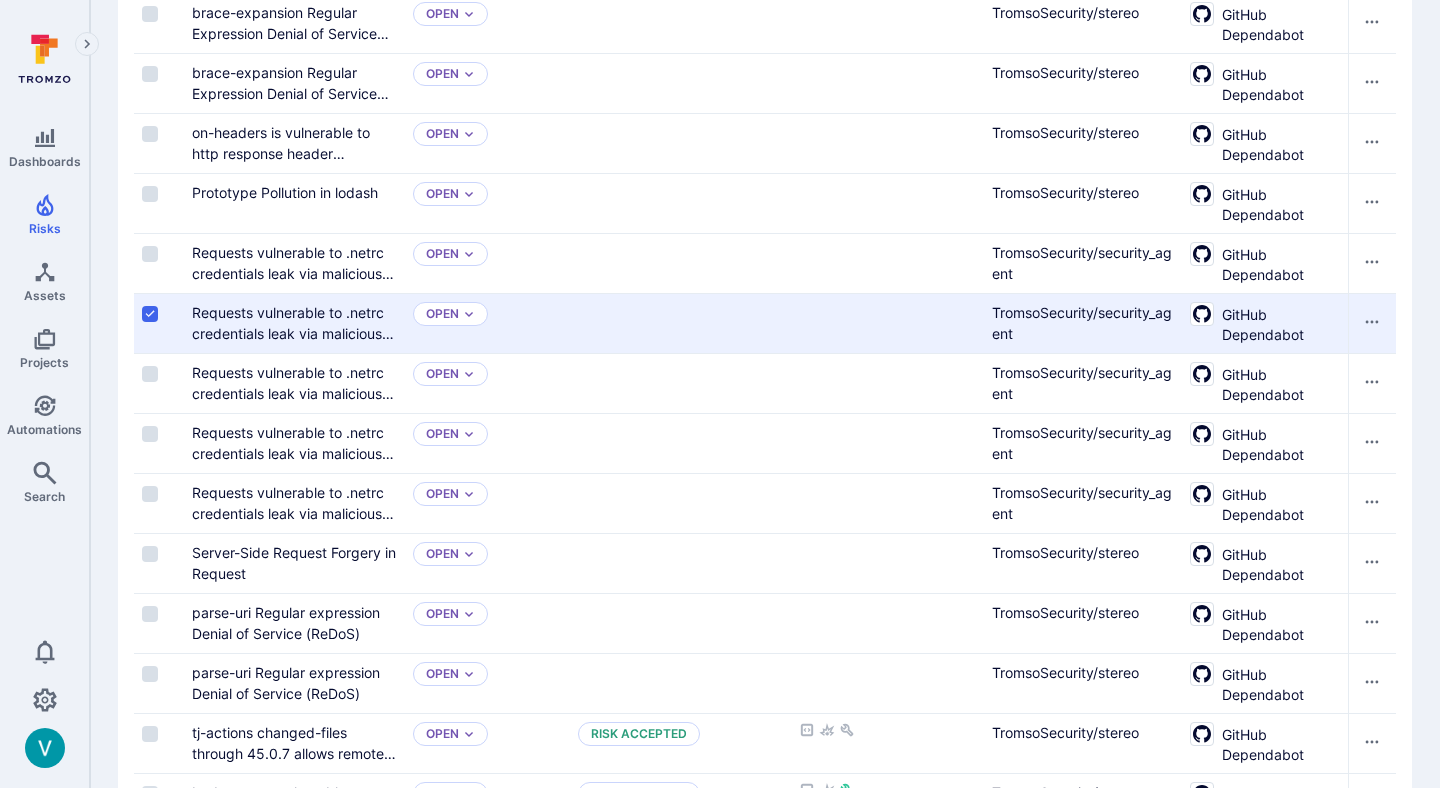 click at bounding box center (150, 314) 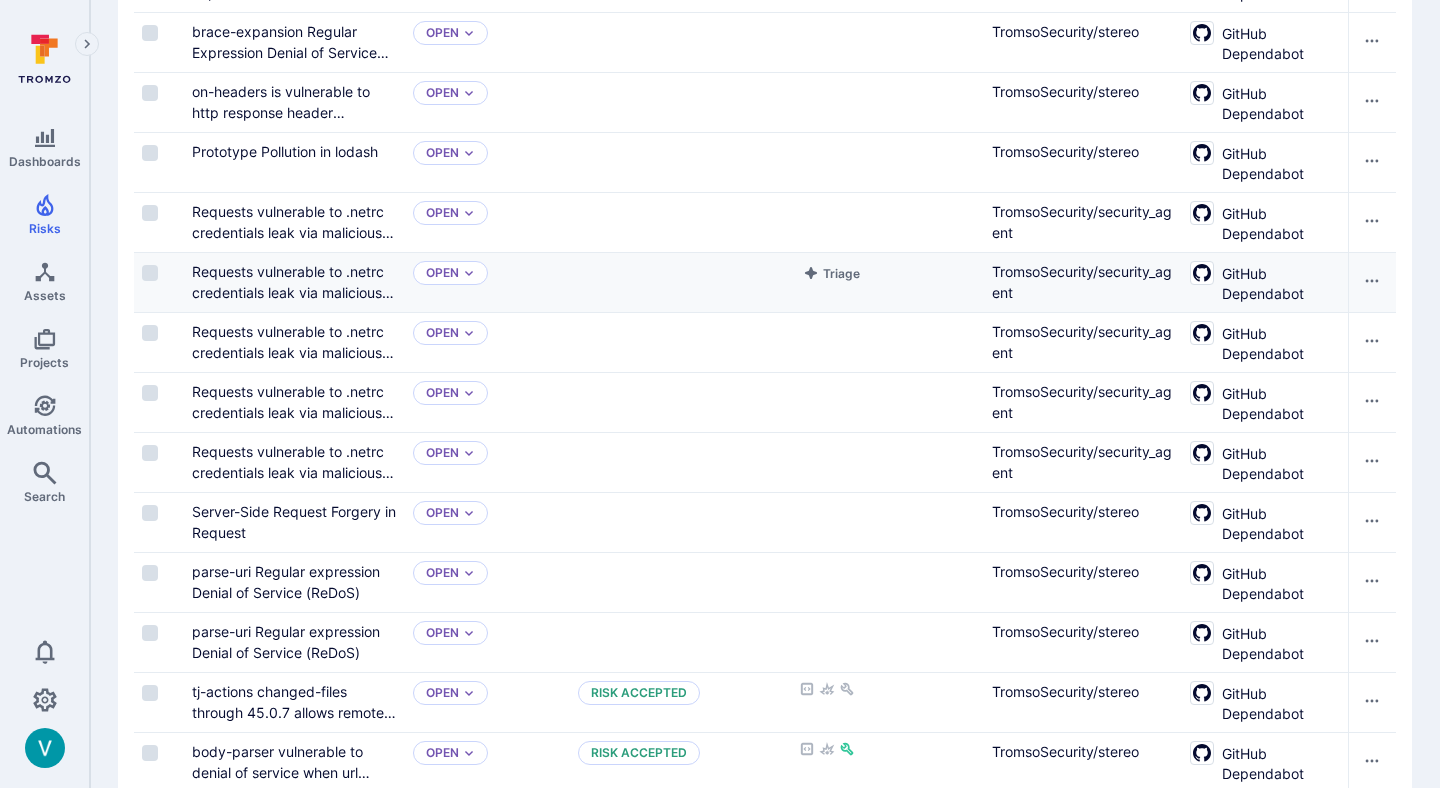 scroll, scrollTop: 1615, scrollLeft: 0, axis: vertical 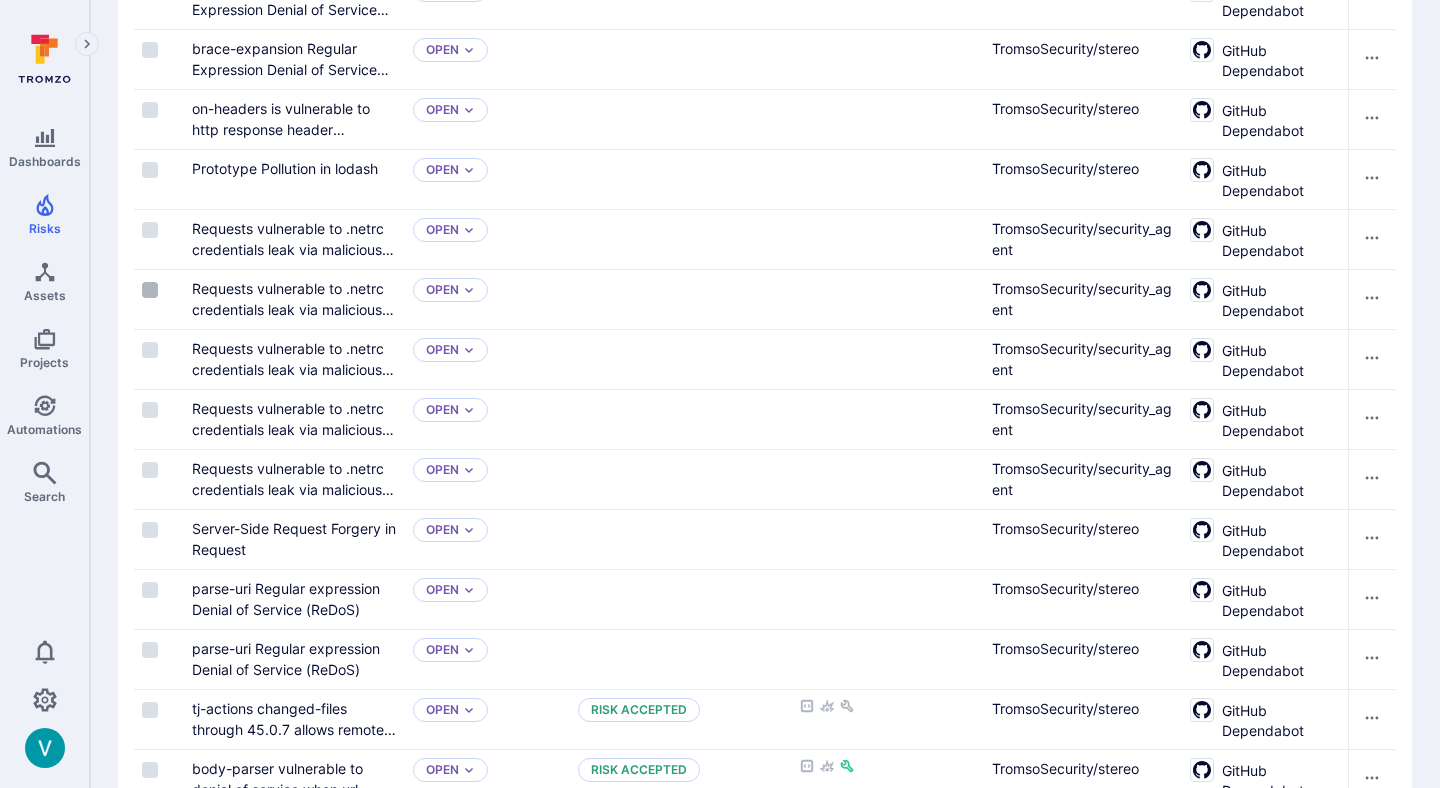 click at bounding box center (150, 290) 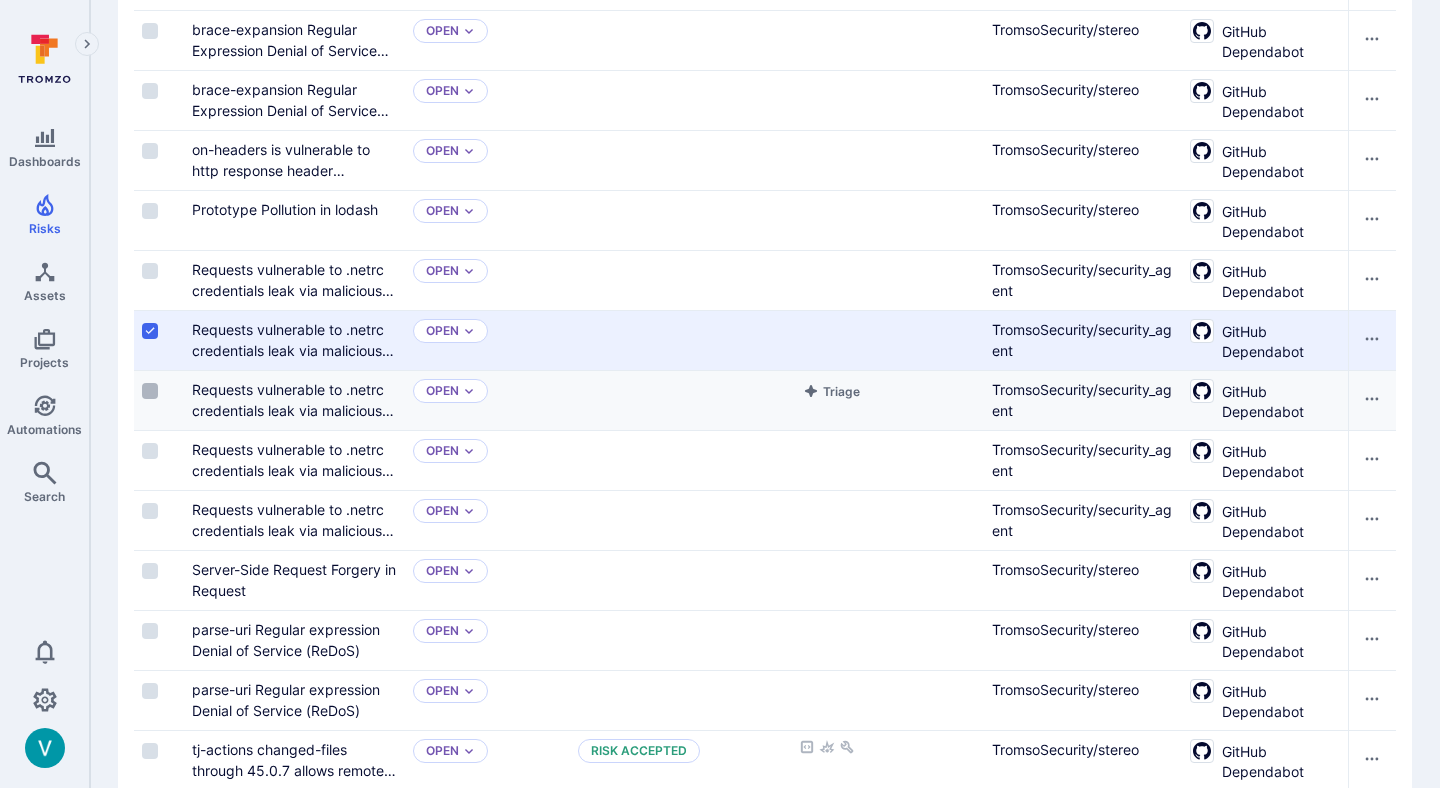 click at bounding box center [150, 391] 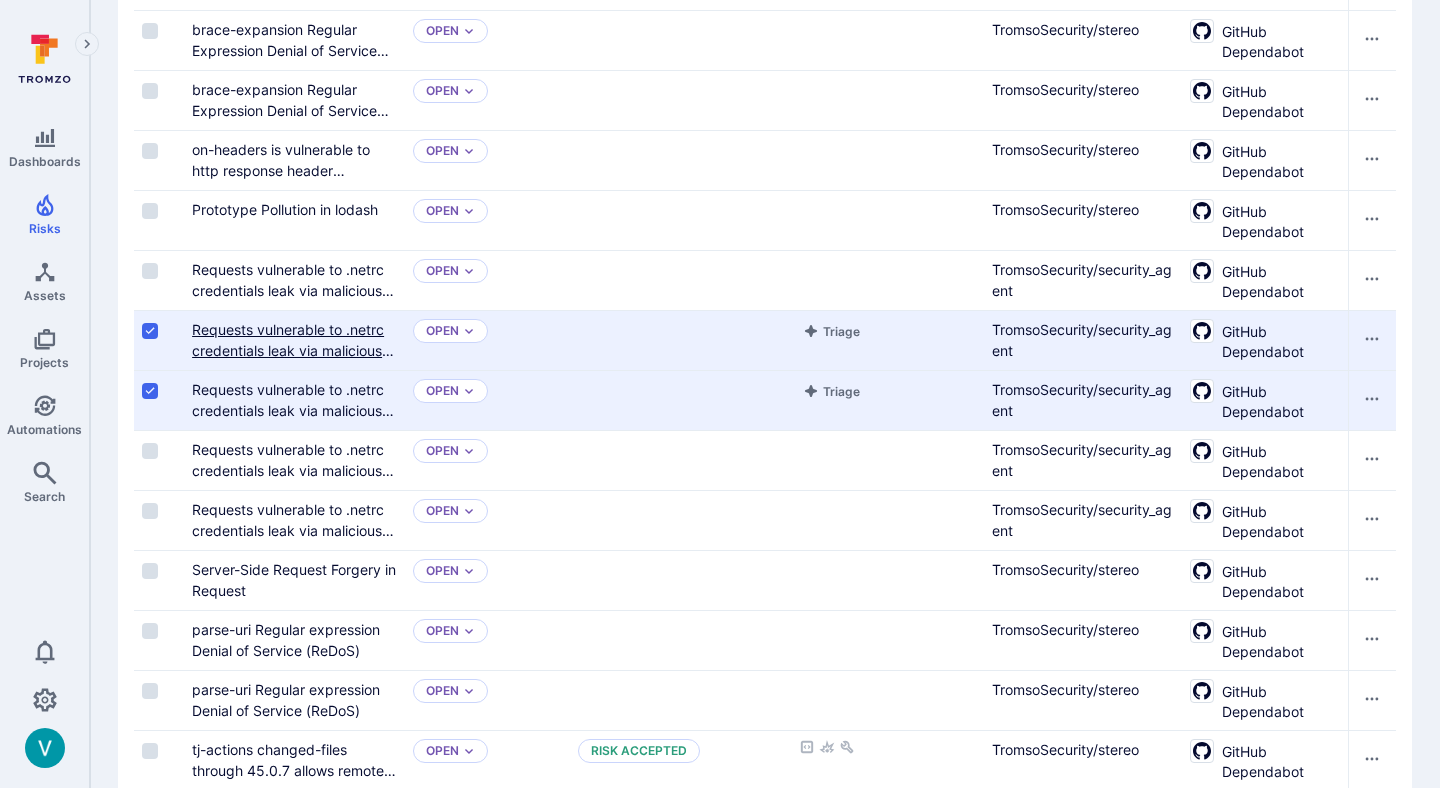 click on "Requests vulnerable to .netrc credentials leak via malicious URLs" at bounding box center (293, 350) 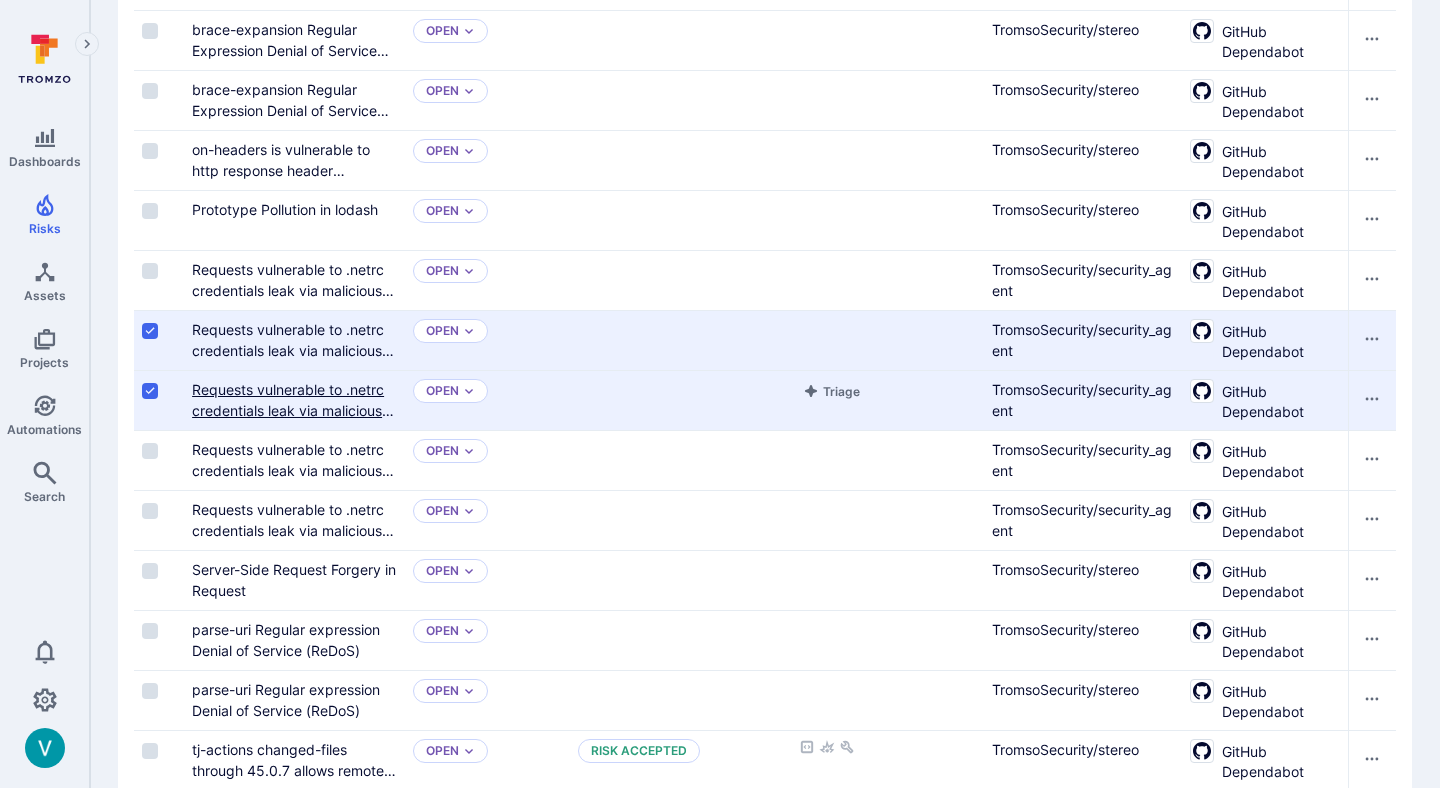 click on "Requests vulnerable to .netrc credentials leak via malicious URLs" at bounding box center (293, 410) 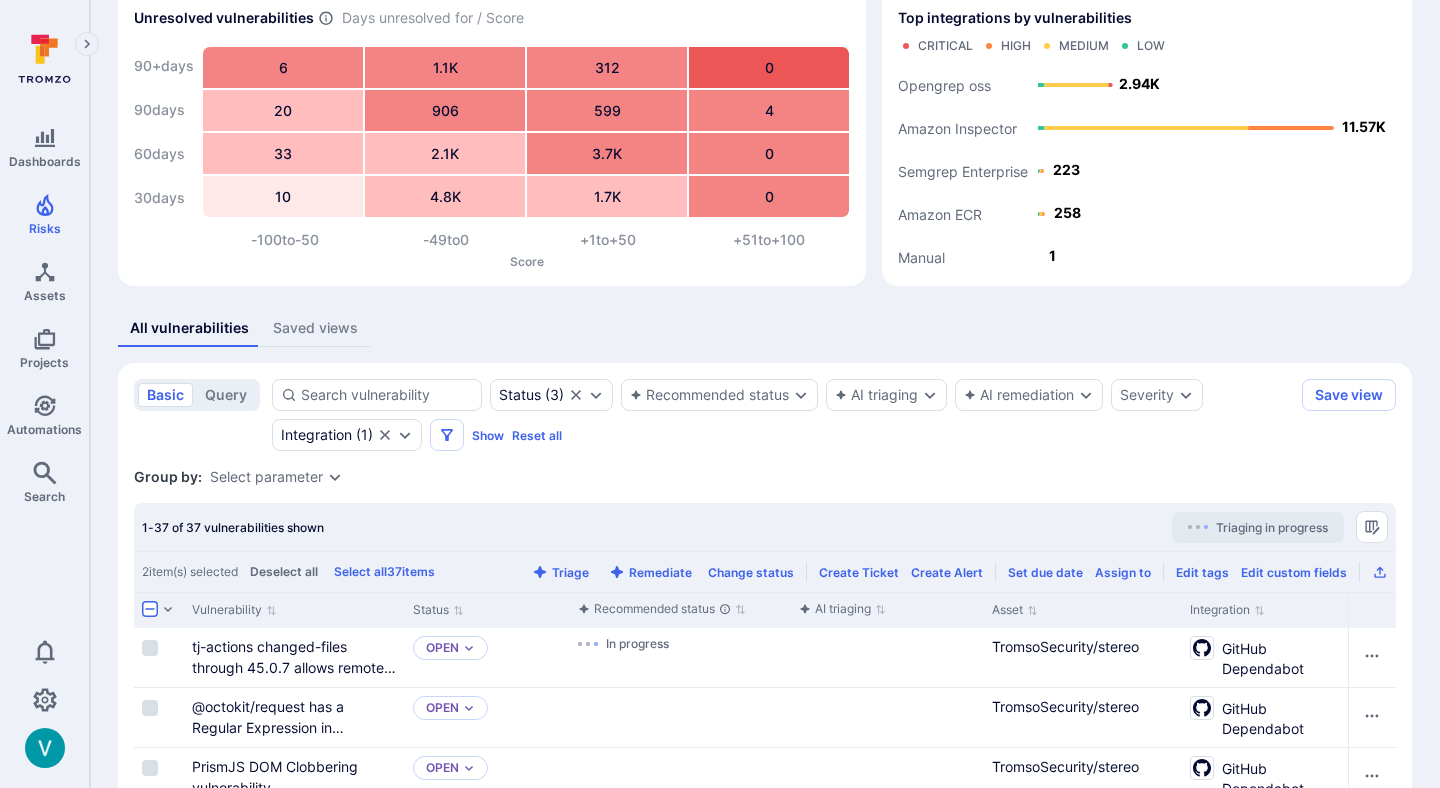 scroll, scrollTop: 131, scrollLeft: 0, axis: vertical 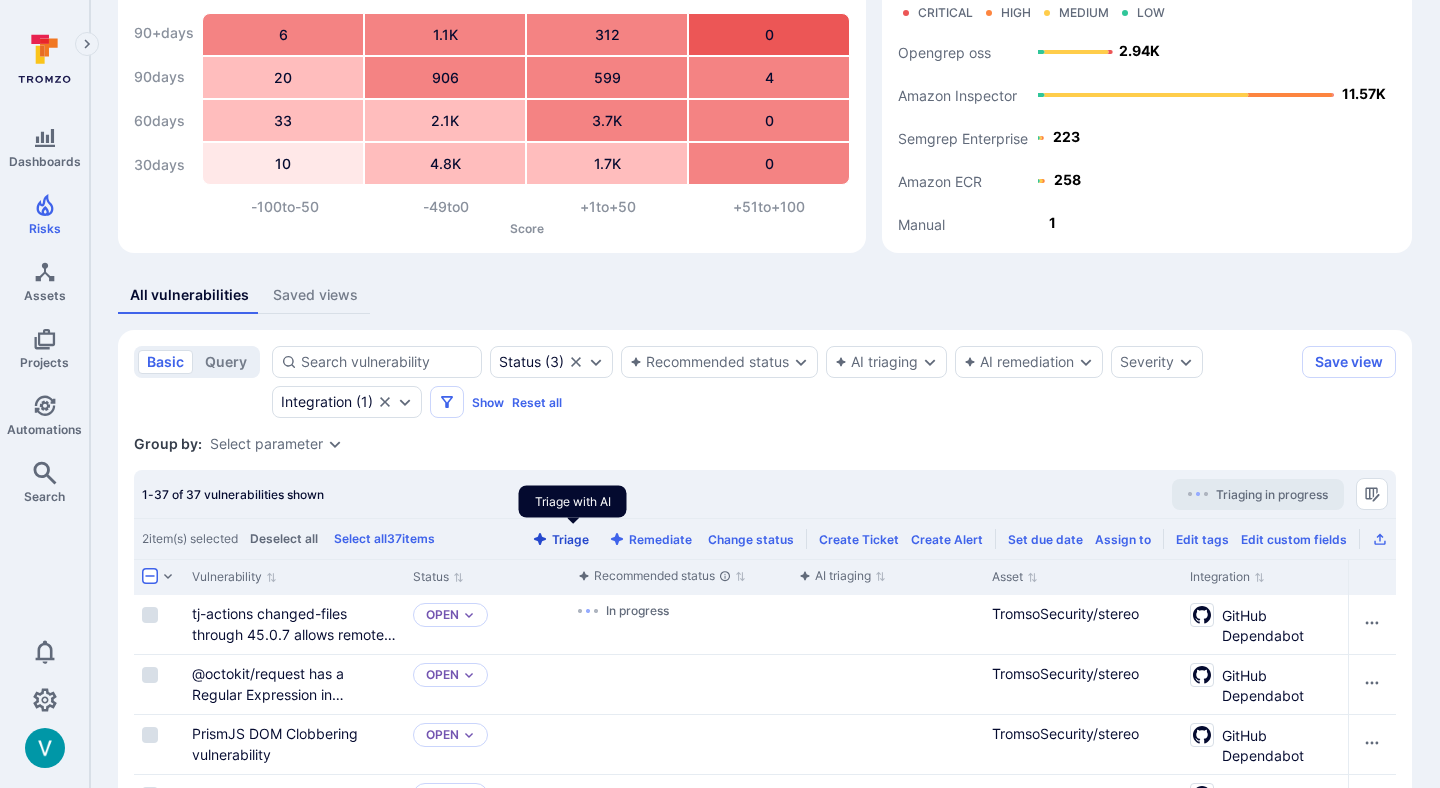 click on "Triage" at bounding box center (560, 539) 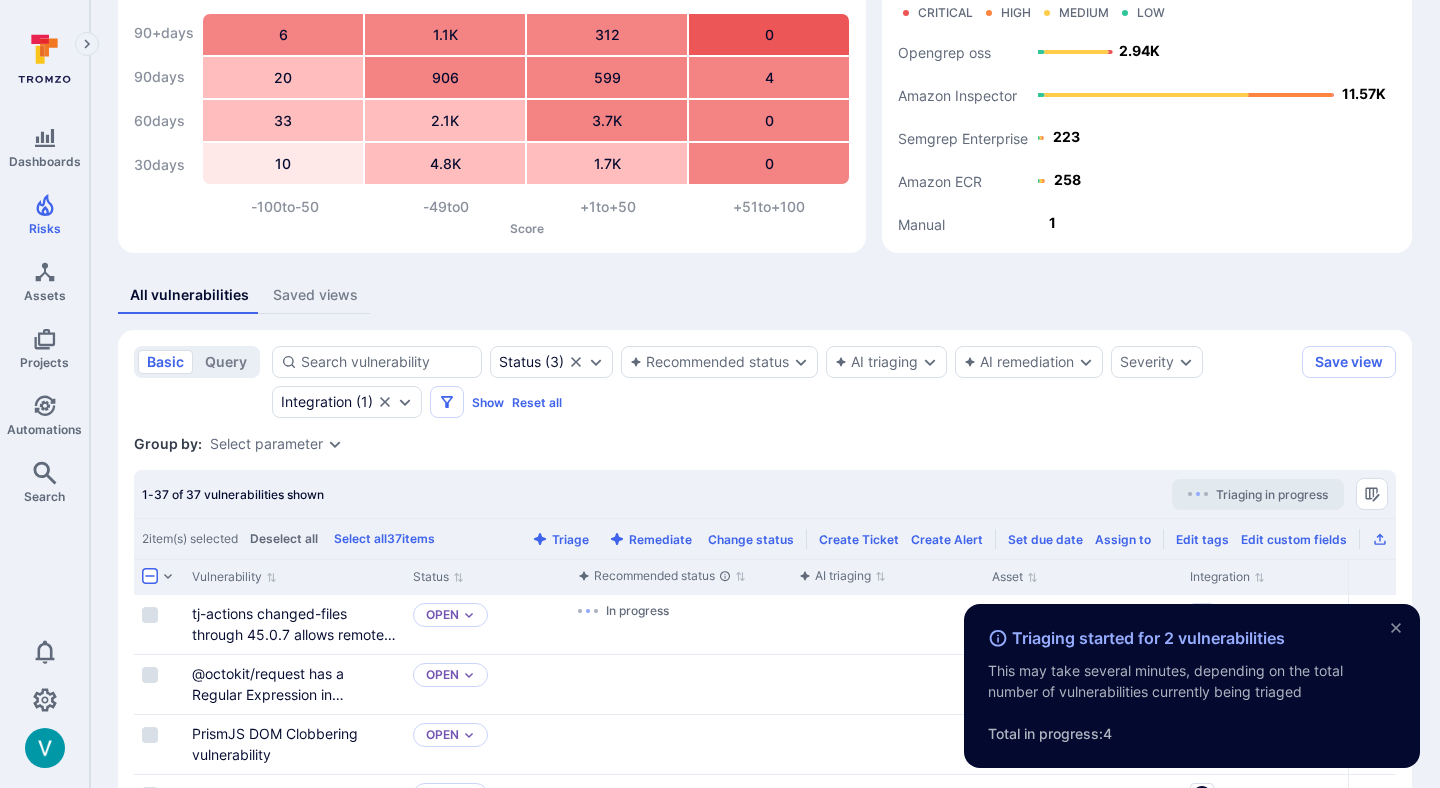 click on "Triaging in progress" at bounding box center [1272, 494] 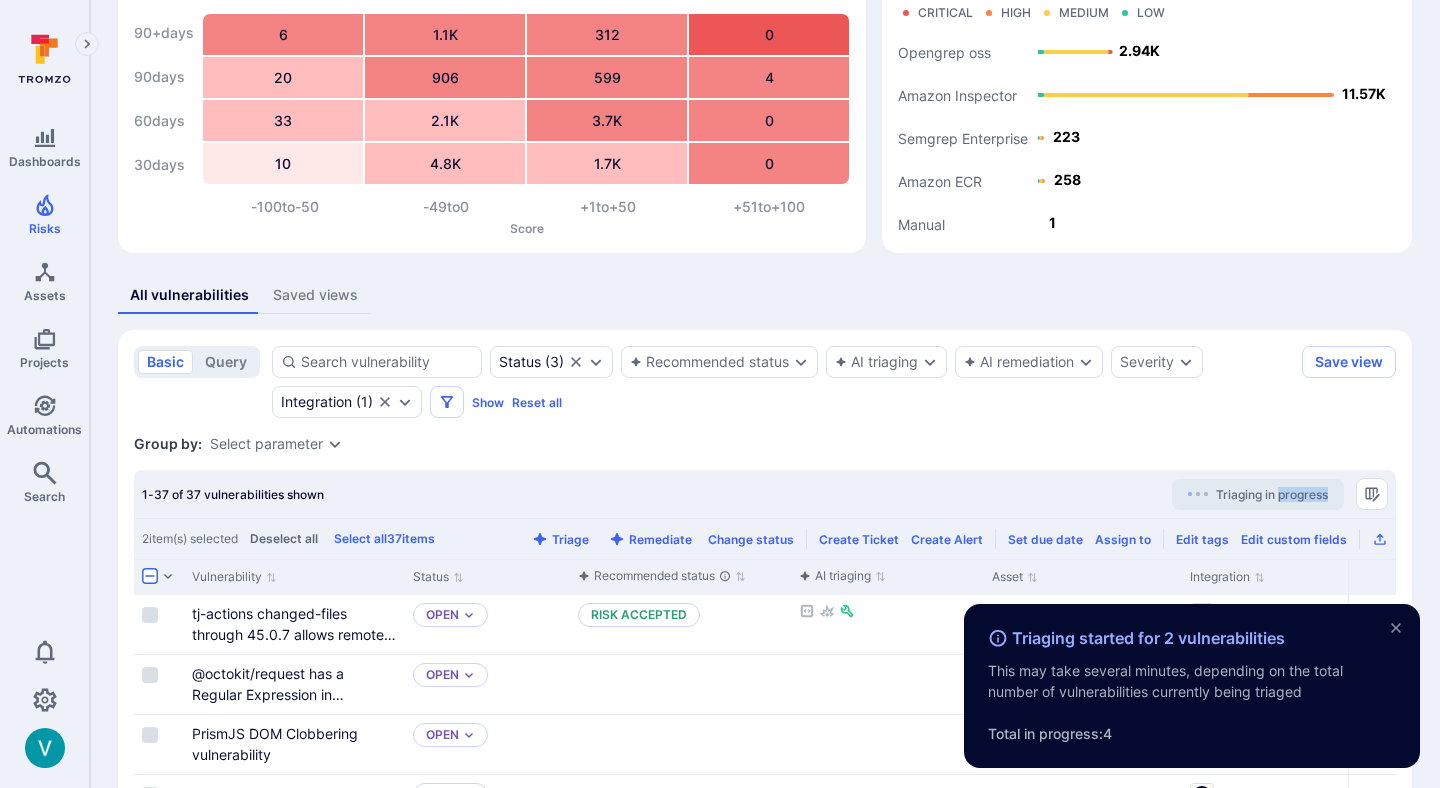 click at bounding box center [1396, 628] 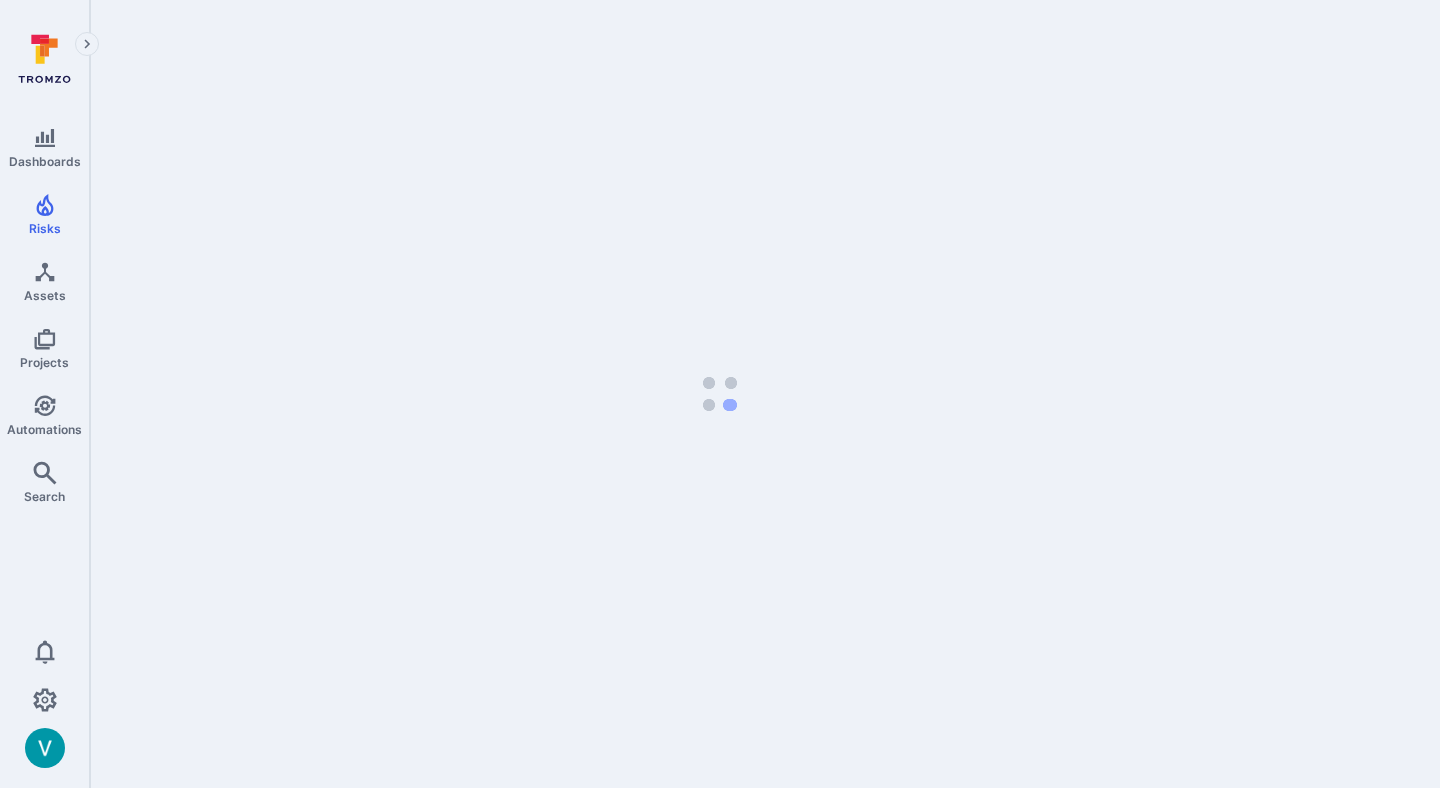 scroll, scrollTop: 0, scrollLeft: 0, axis: both 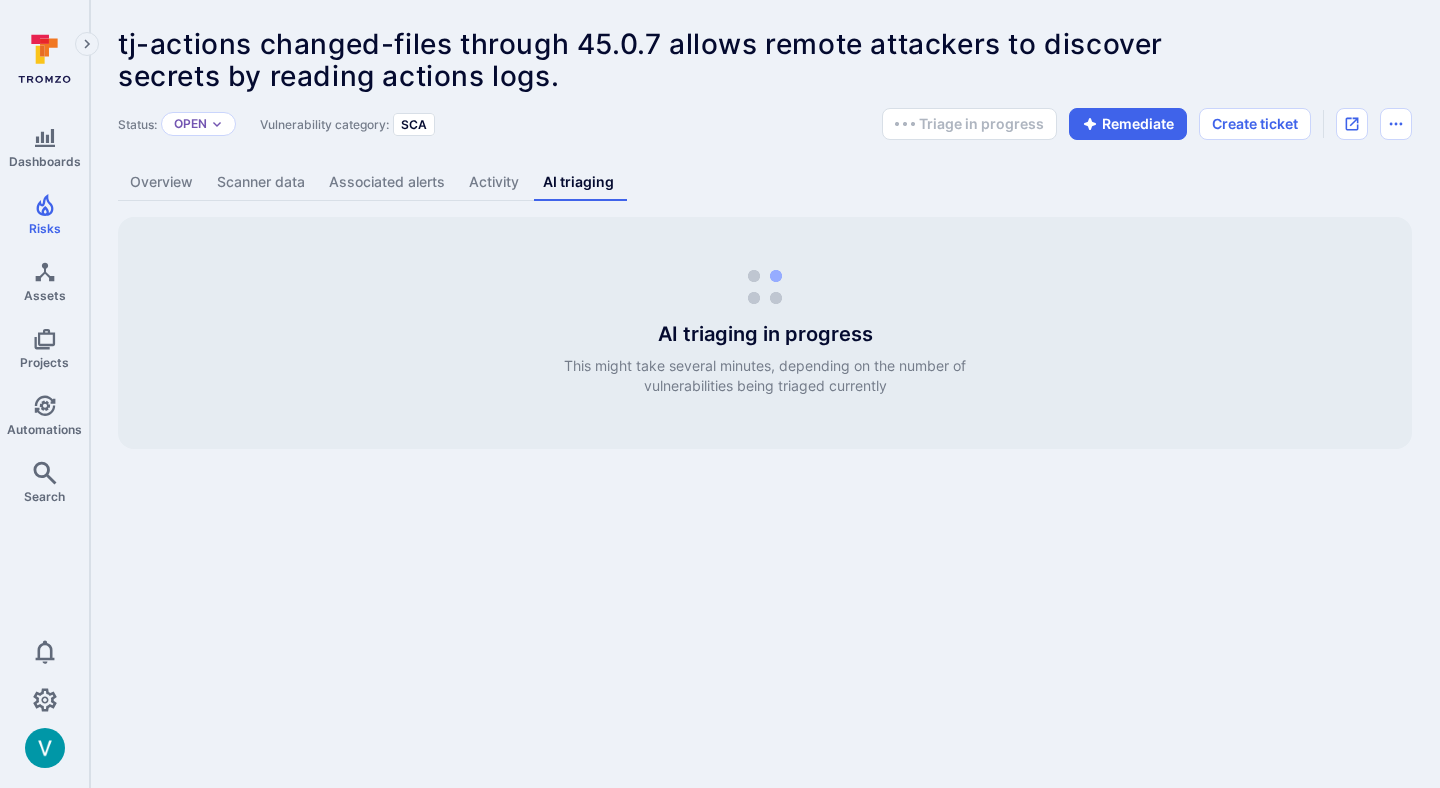 click on "Overview" at bounding box center (161, 182) 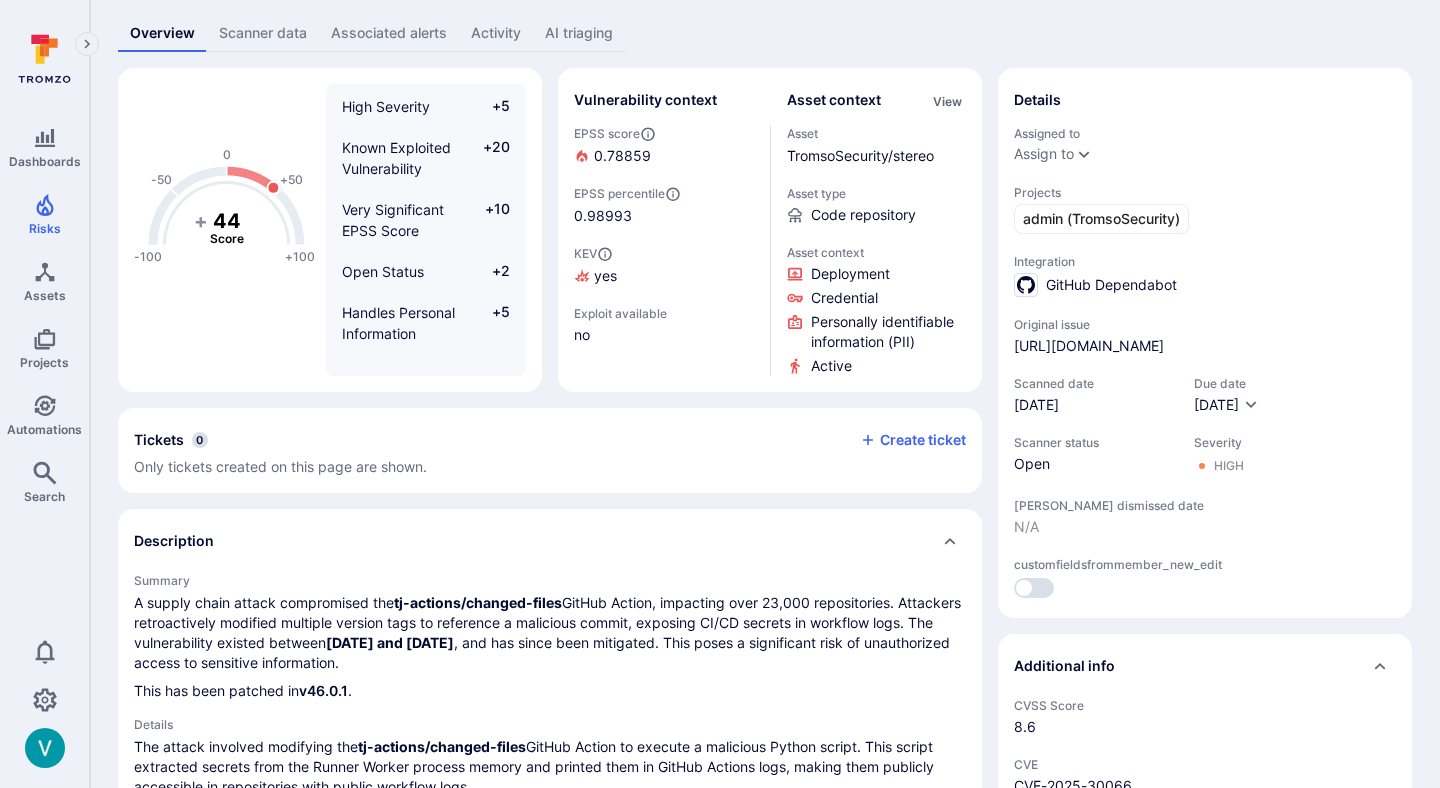 scroll, scrollTop: 0, scrollLeft: 0, axis: both 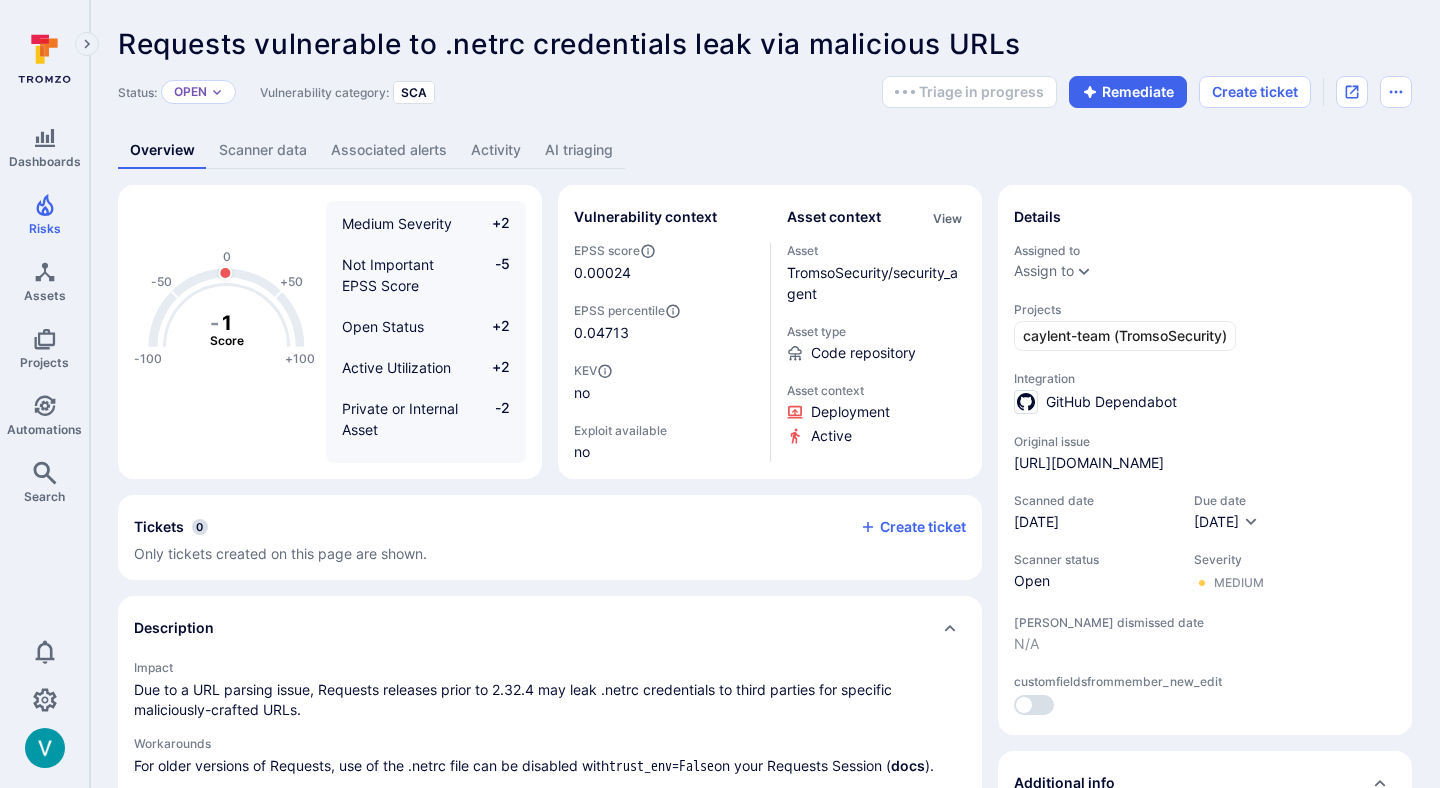 click on "AI triaging" at bounding box center (579, 150) 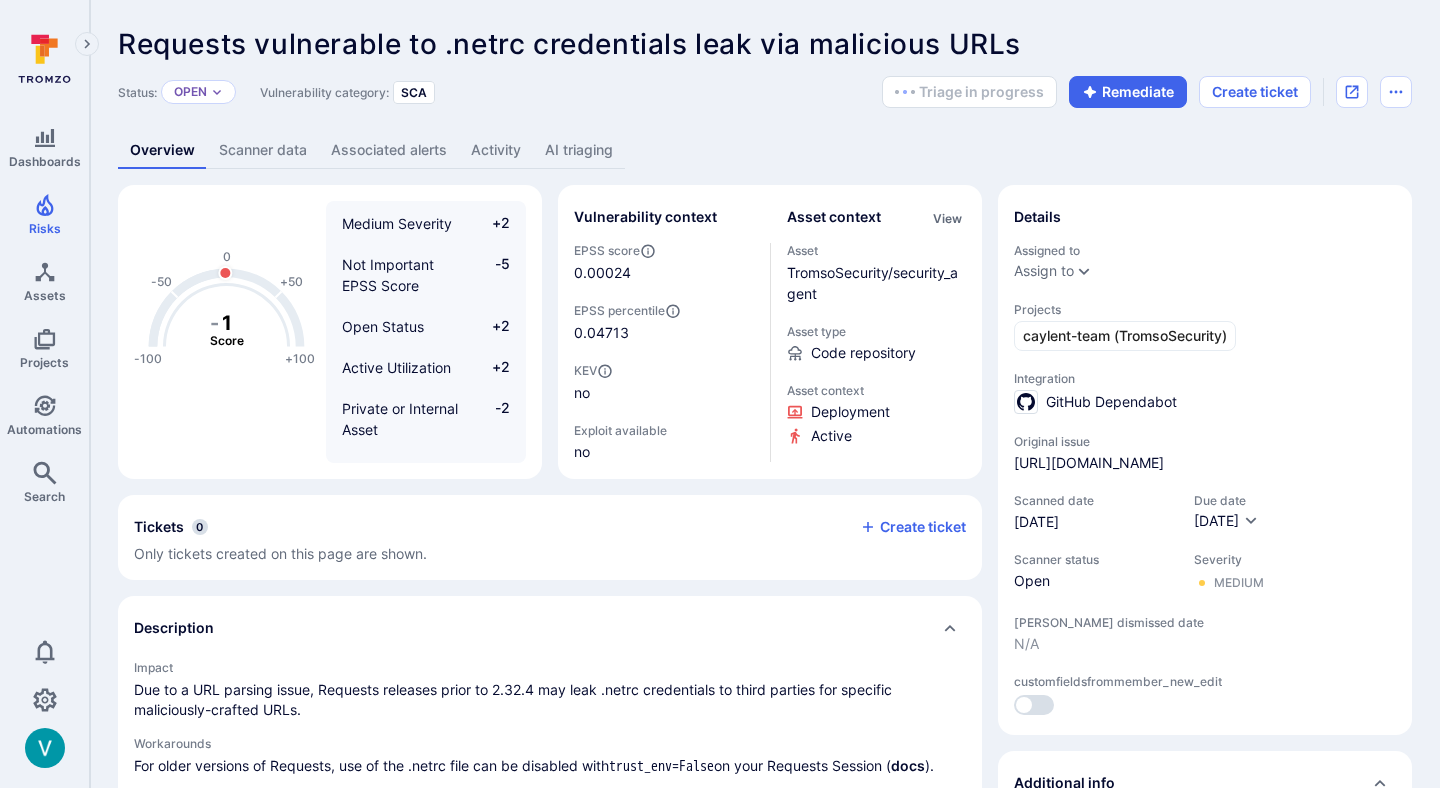 scroll, scrollTop: 0, scrollLeft: 0, axis: both 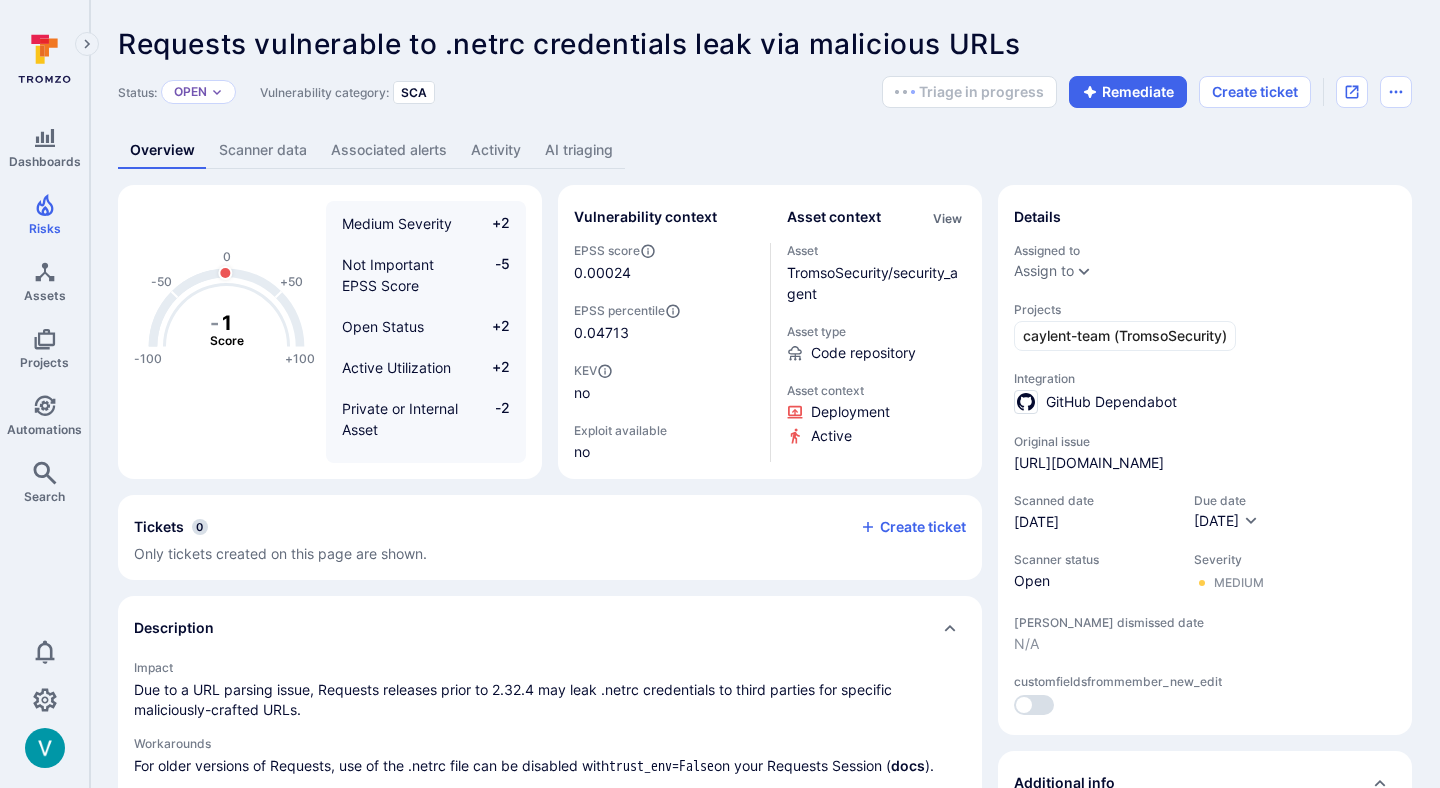 click on "AI triaging" at bounding box center (579, 150) 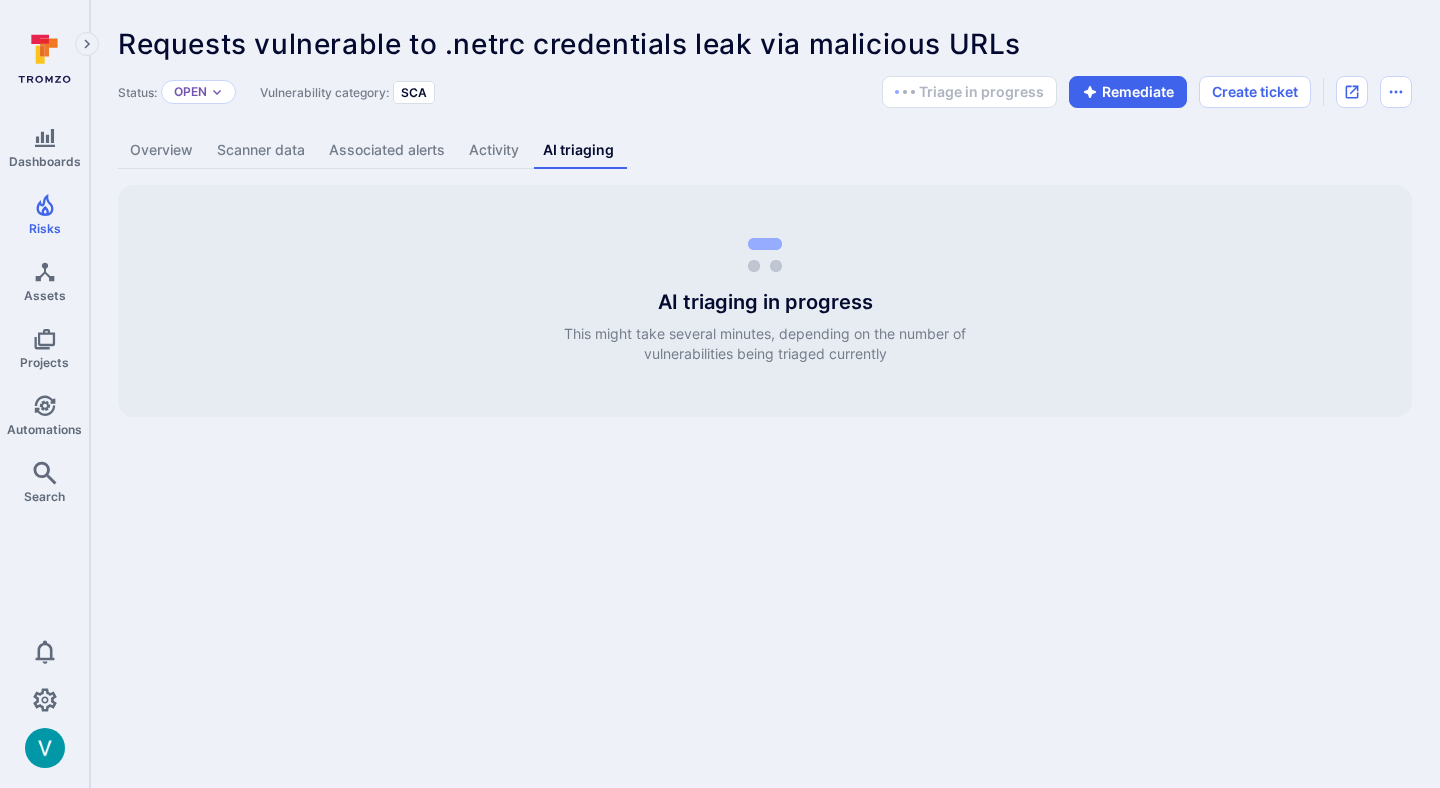 scroll, scrollTop: 0, scrollLeft: 0, axis: both 